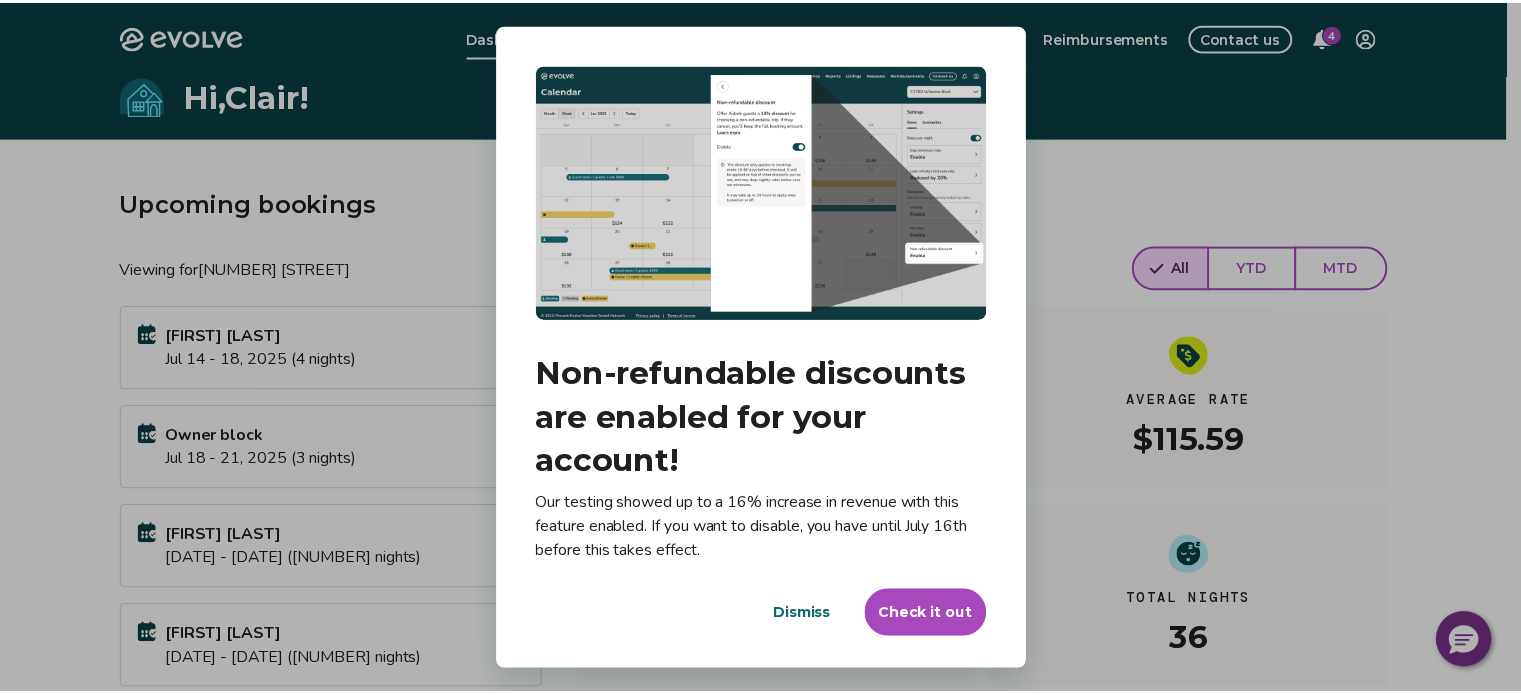 scroll, scrollTop: 0, scrollLeft: 0, axis: both 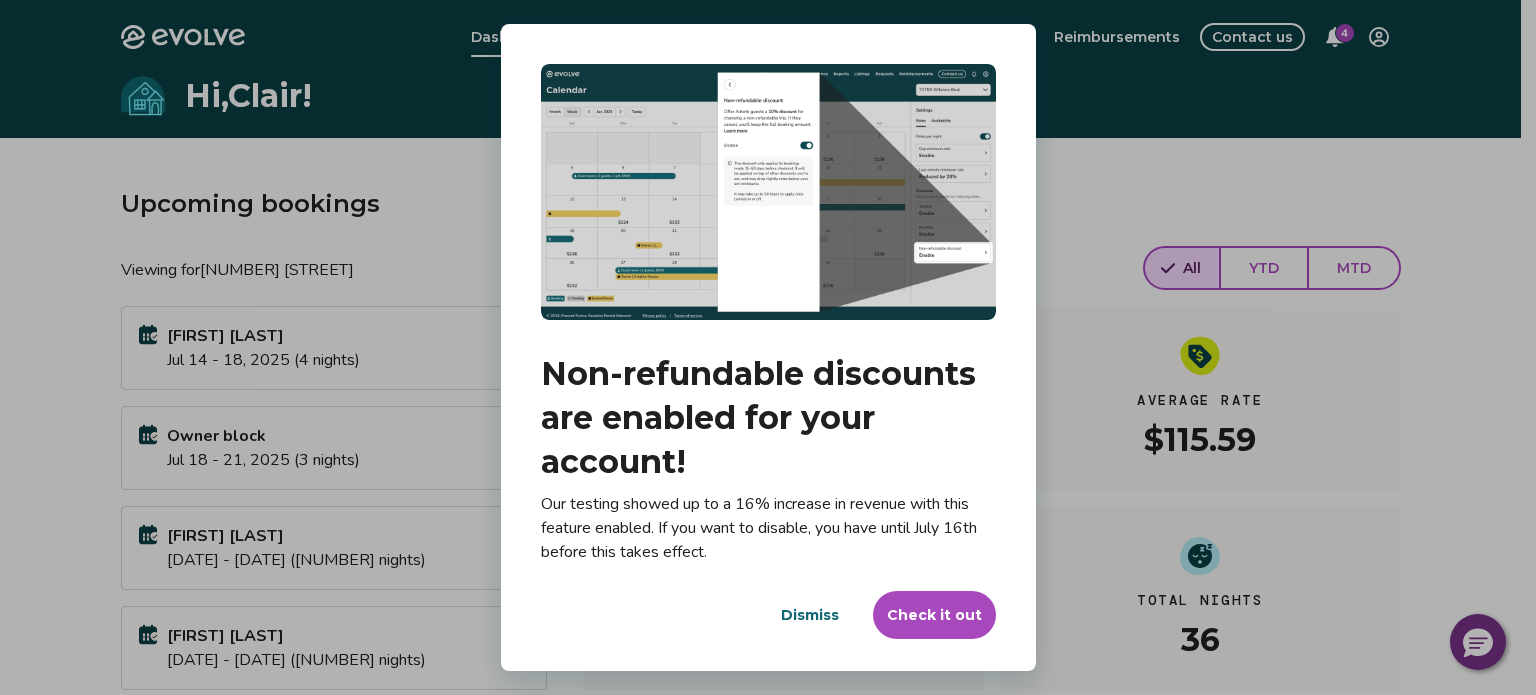 click on "Dialog Non-refundable discounts are enabled for your account! Our testing showed up to a 16% increase in revenue with this feature enabled. If you want to disable, you have until July 16th before this takes effect. Dismiss Check it out" at bounding box center [768, 347] 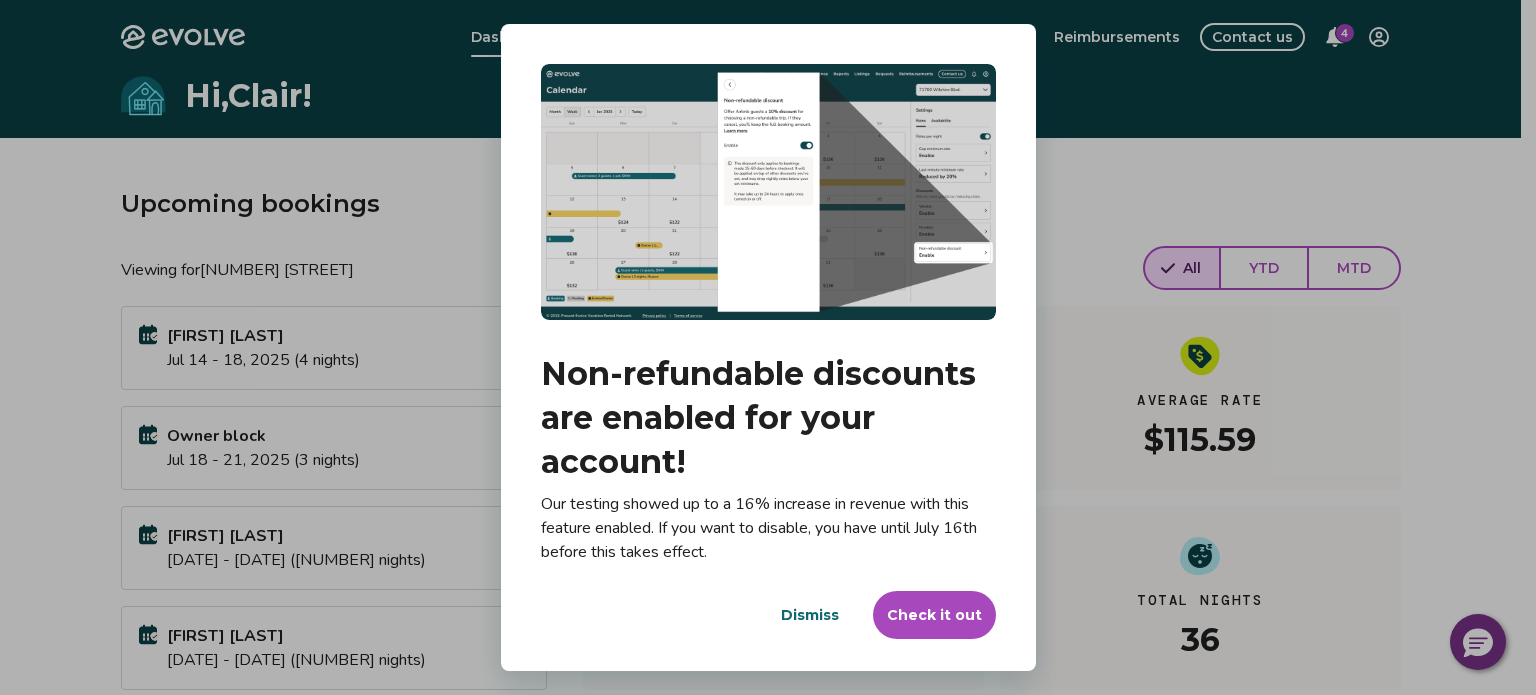 click on "Check it out" at bounding box center [934, 615] 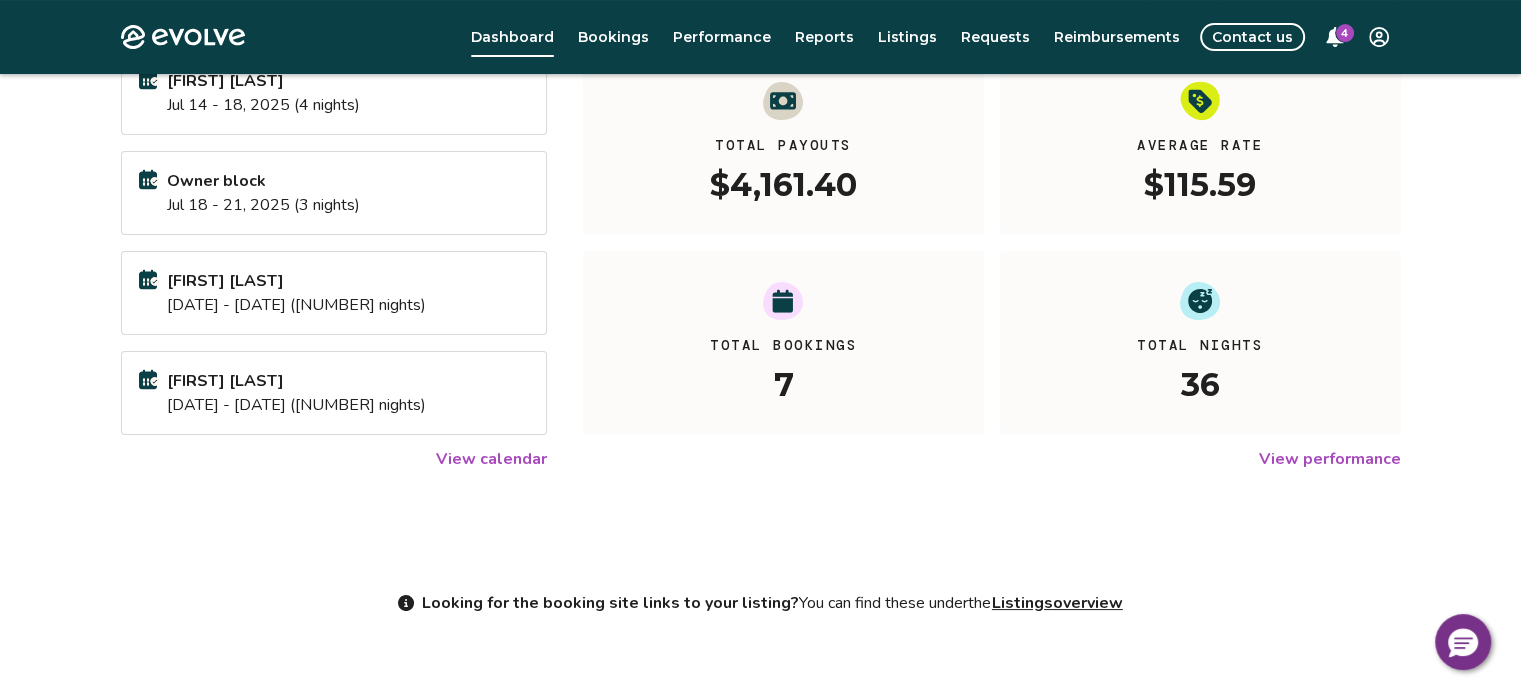 scroll, scrollTop: 300, scrollLeft: 0, axis: vertical 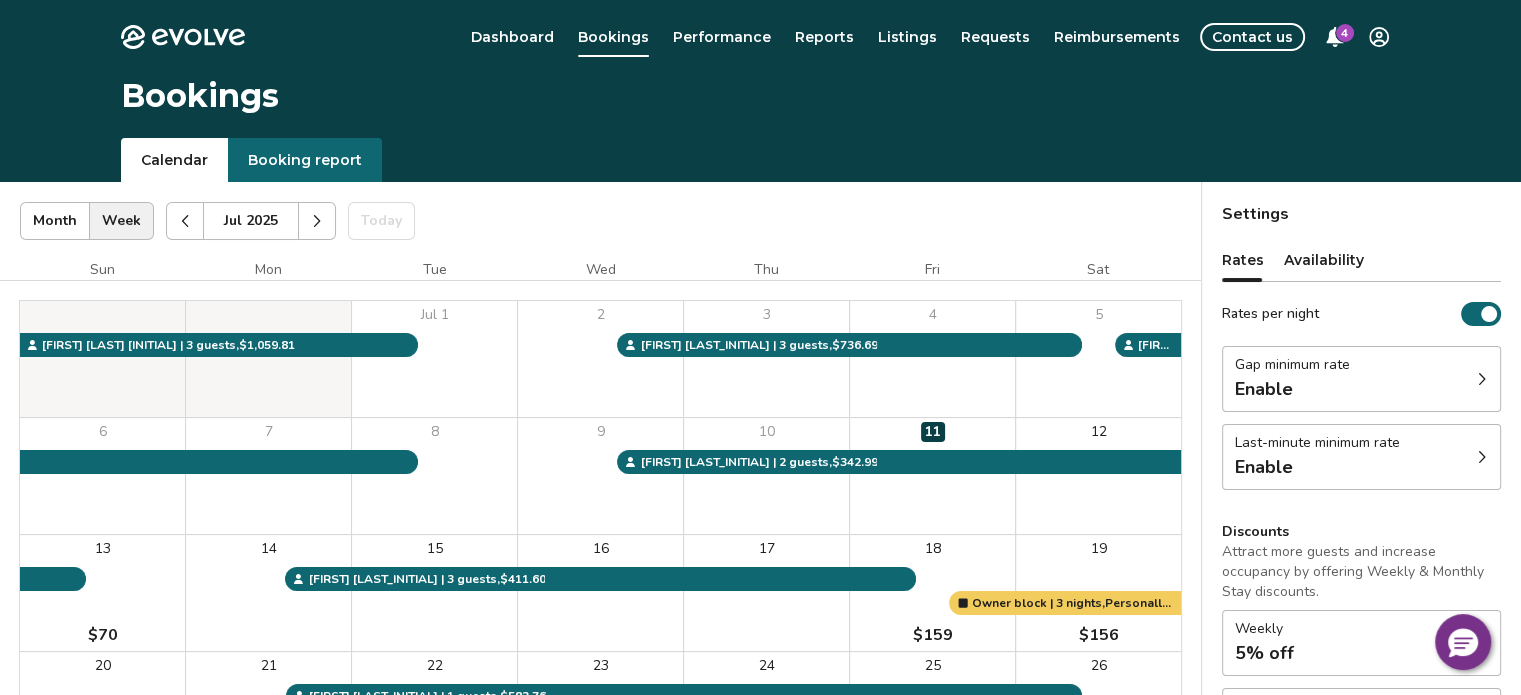 click 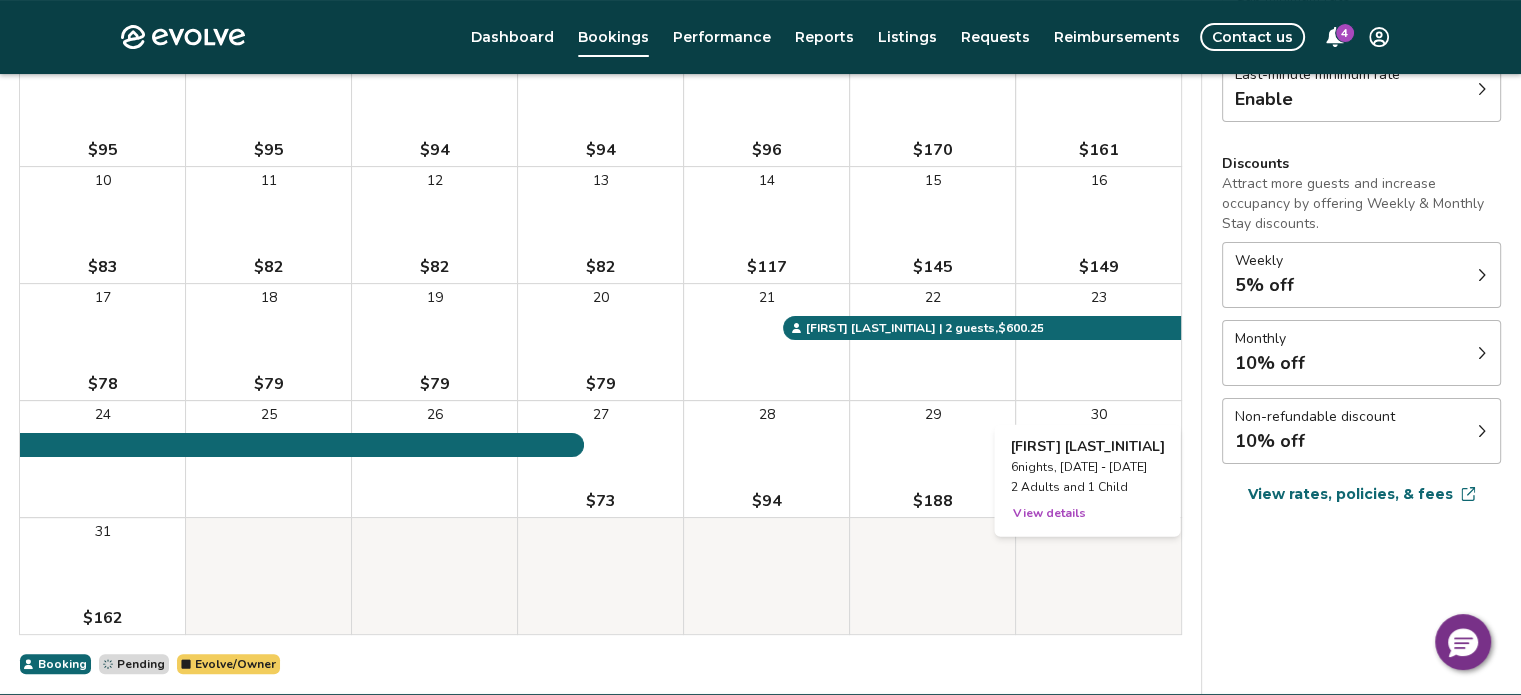 scroll, scrollTop: 400, scrollLeft: 0, axis: vertical 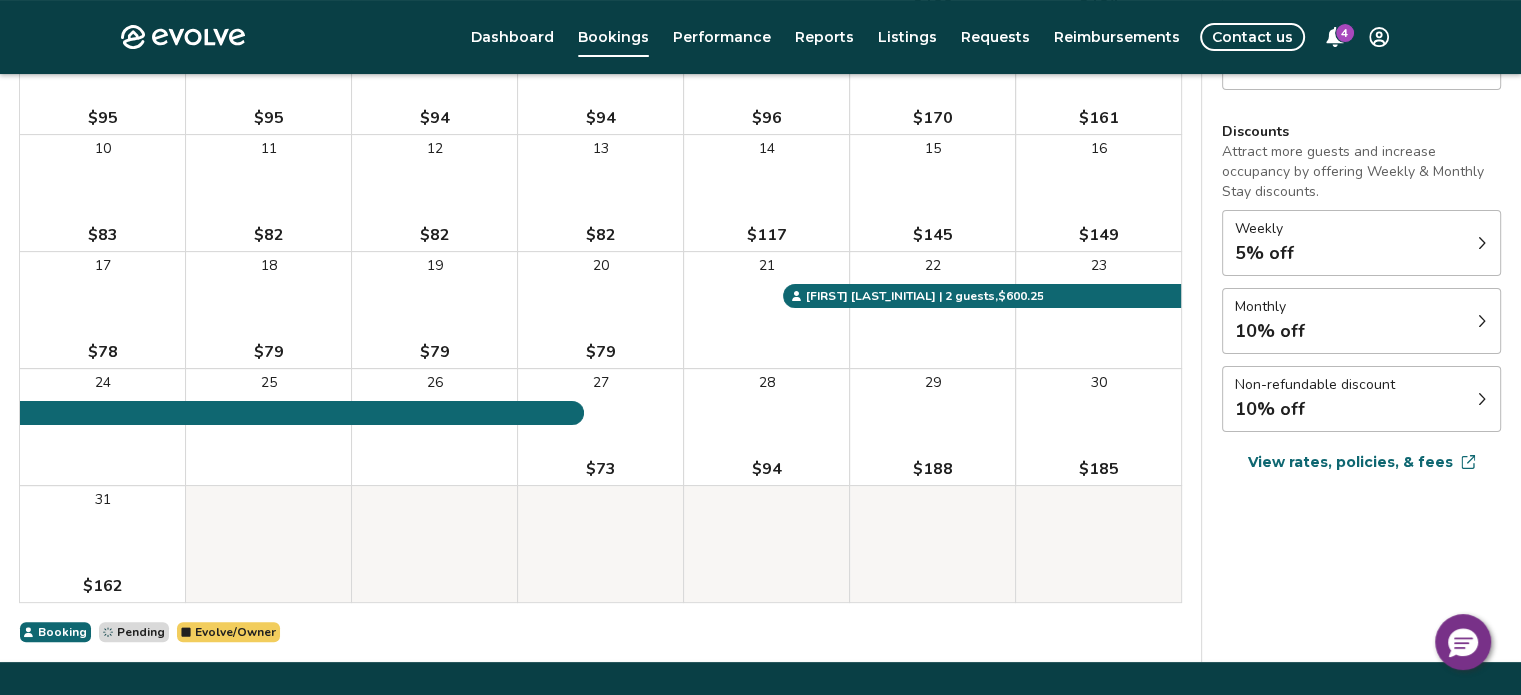 click 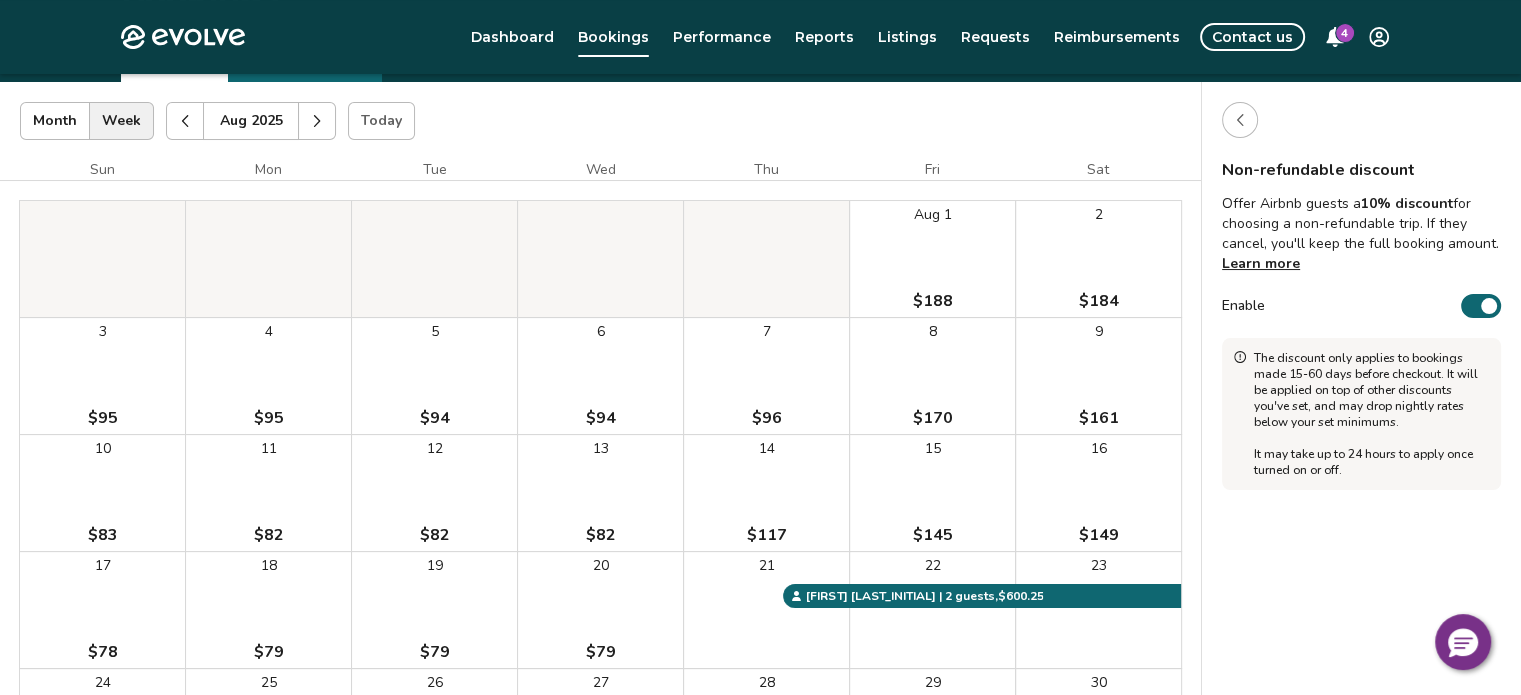 scroll, scrollTop: 100, scrollLeft: 0, axis: vertical 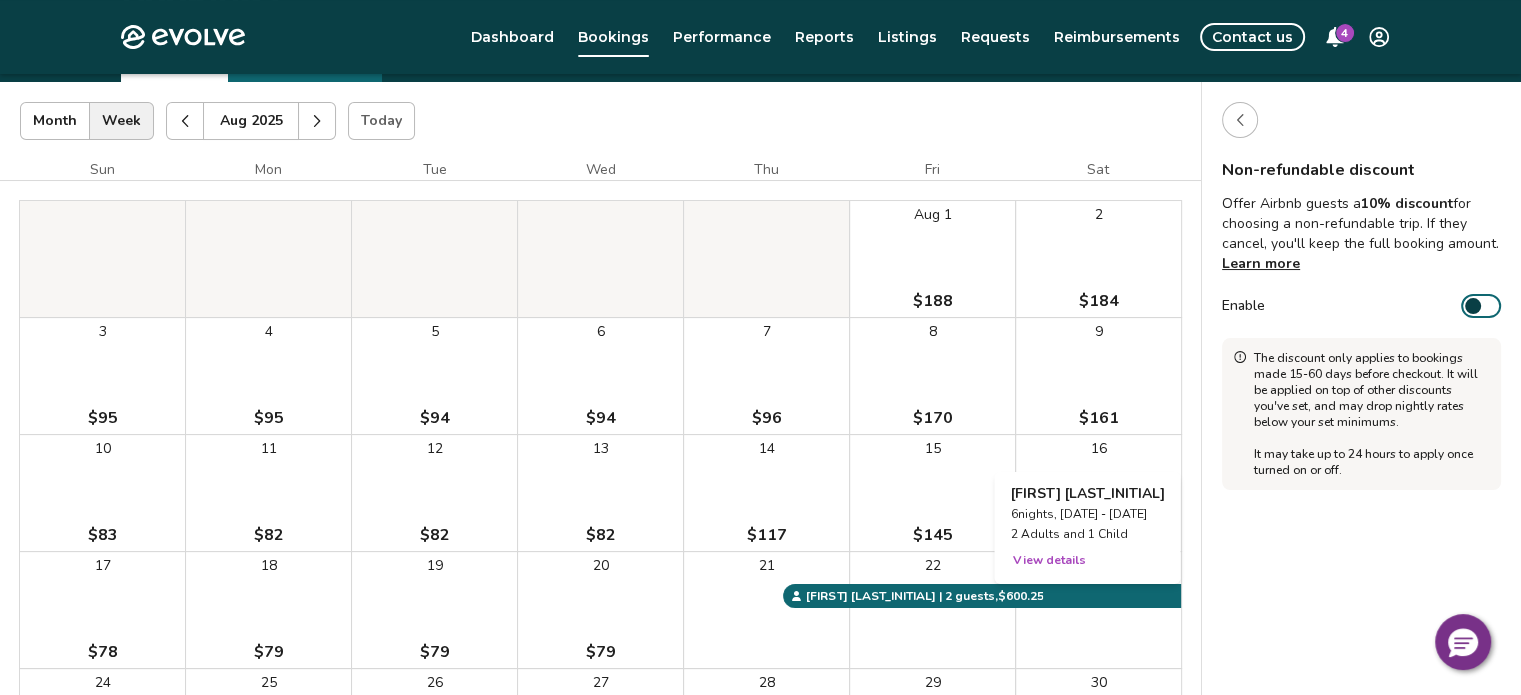 click on "23" at bounding box center (1098, 610) 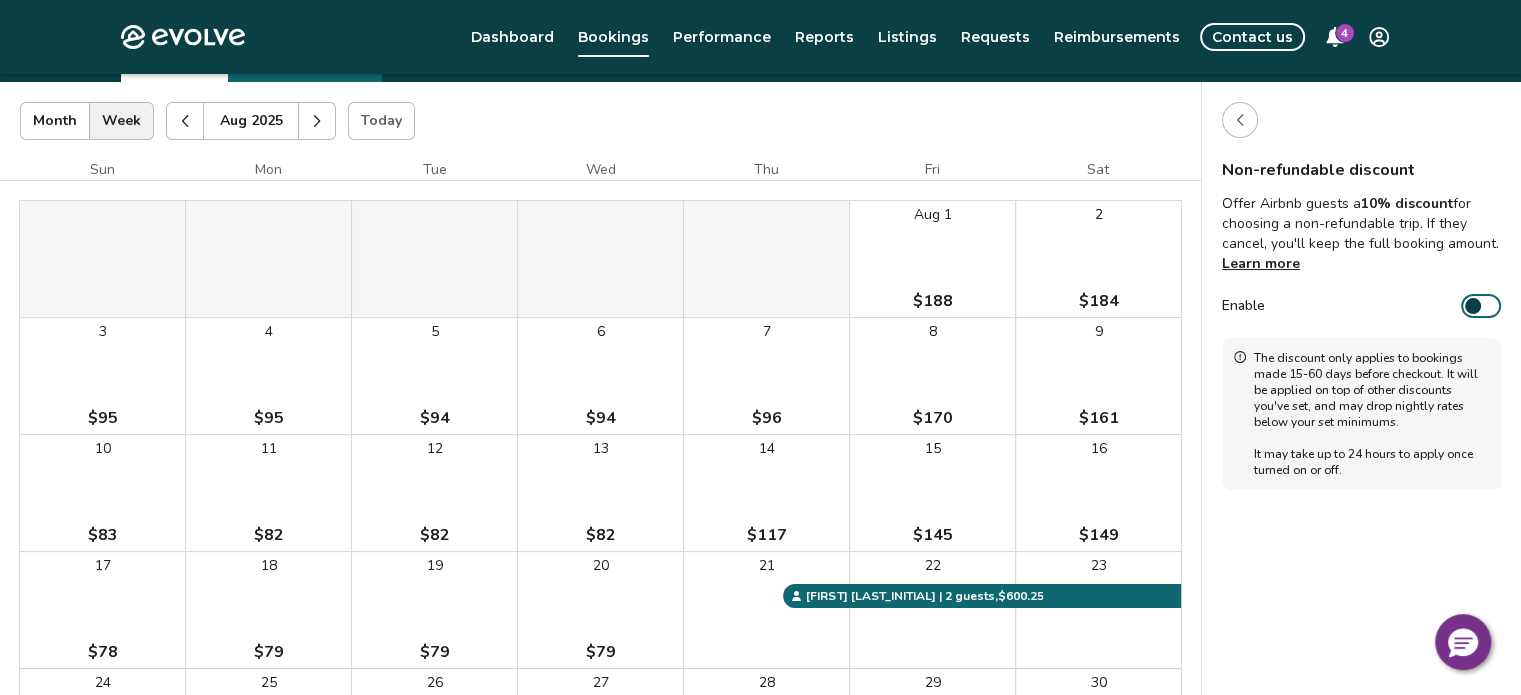 click 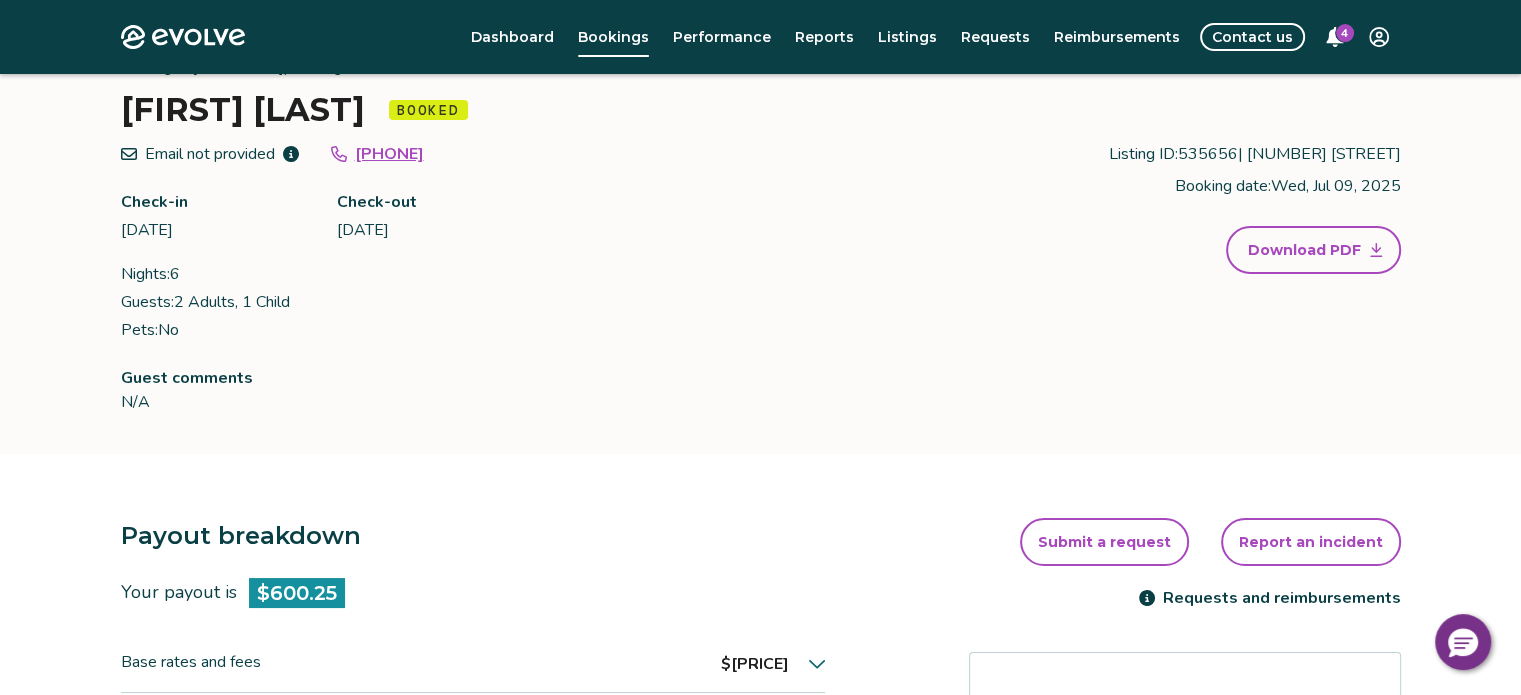 click on "4" at bounding box center [1345, 33] 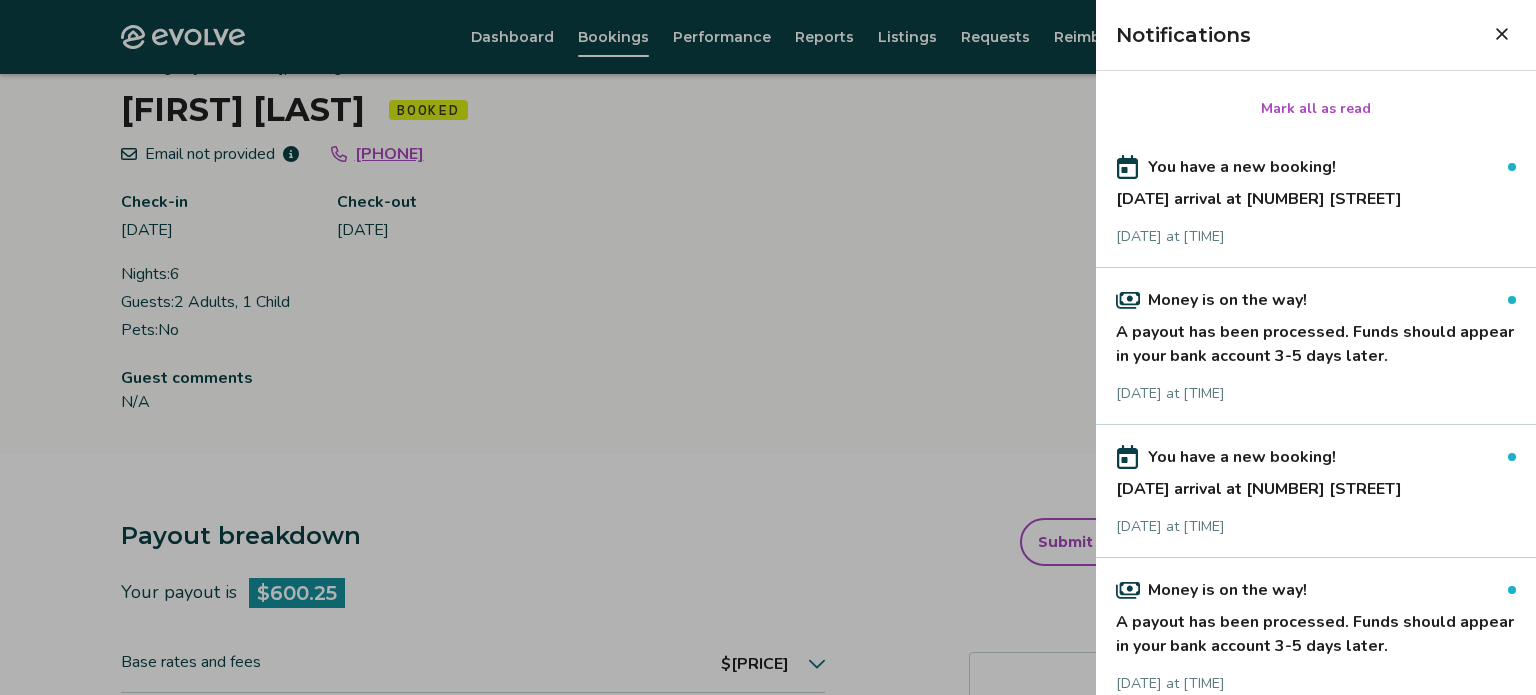 click on "[DATE] arrival at [NUMBER] [STREET]" at bounding box center (1316, 195) 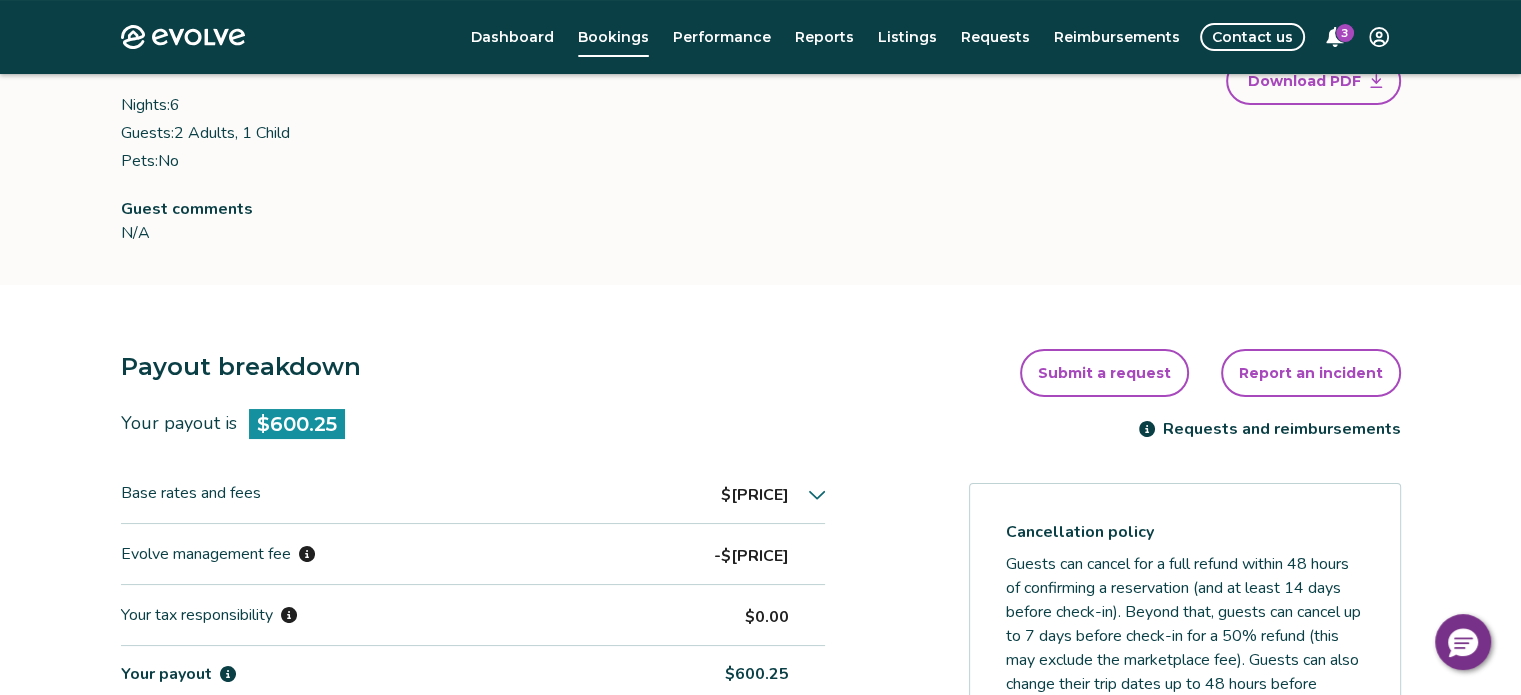 scroll, scrollTop: 0, scrollLeft: 0, axis: both 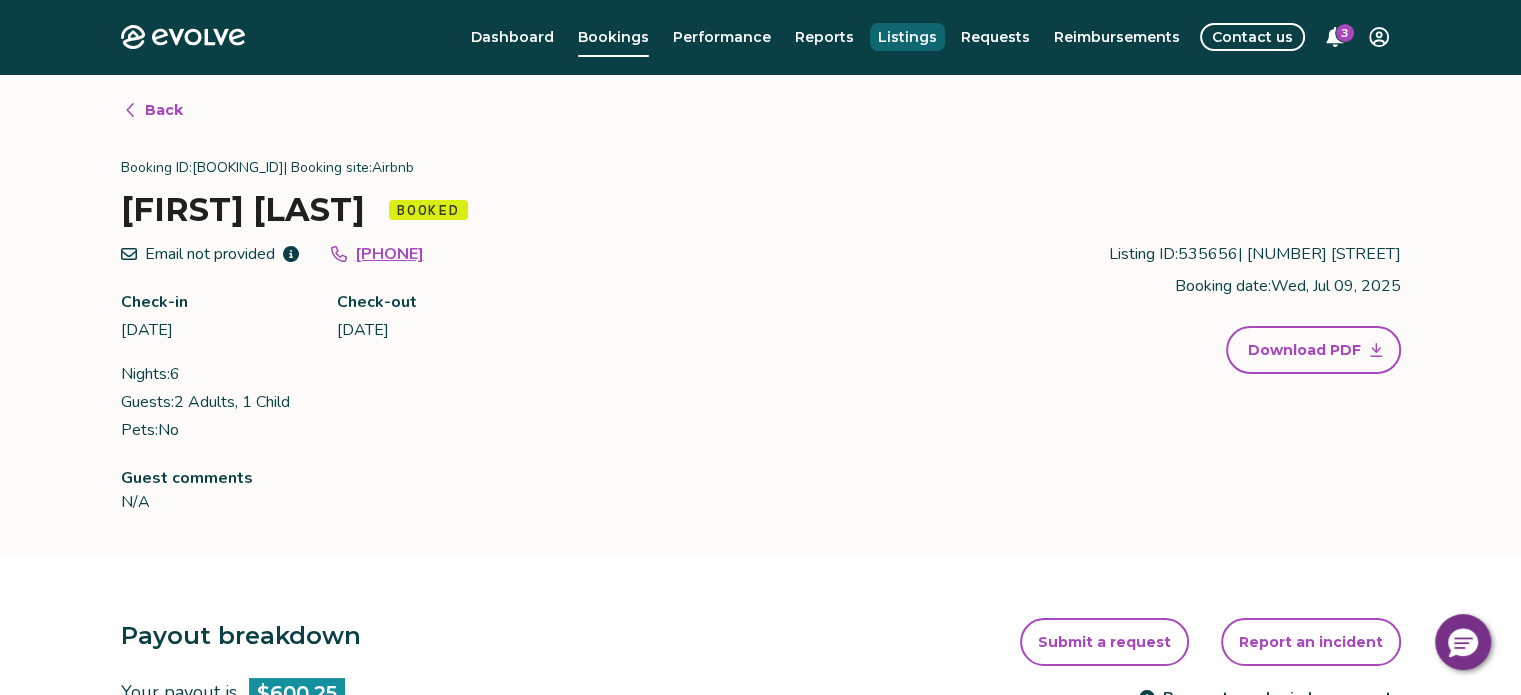 click on "Listings" at bounding box center (907, 37) 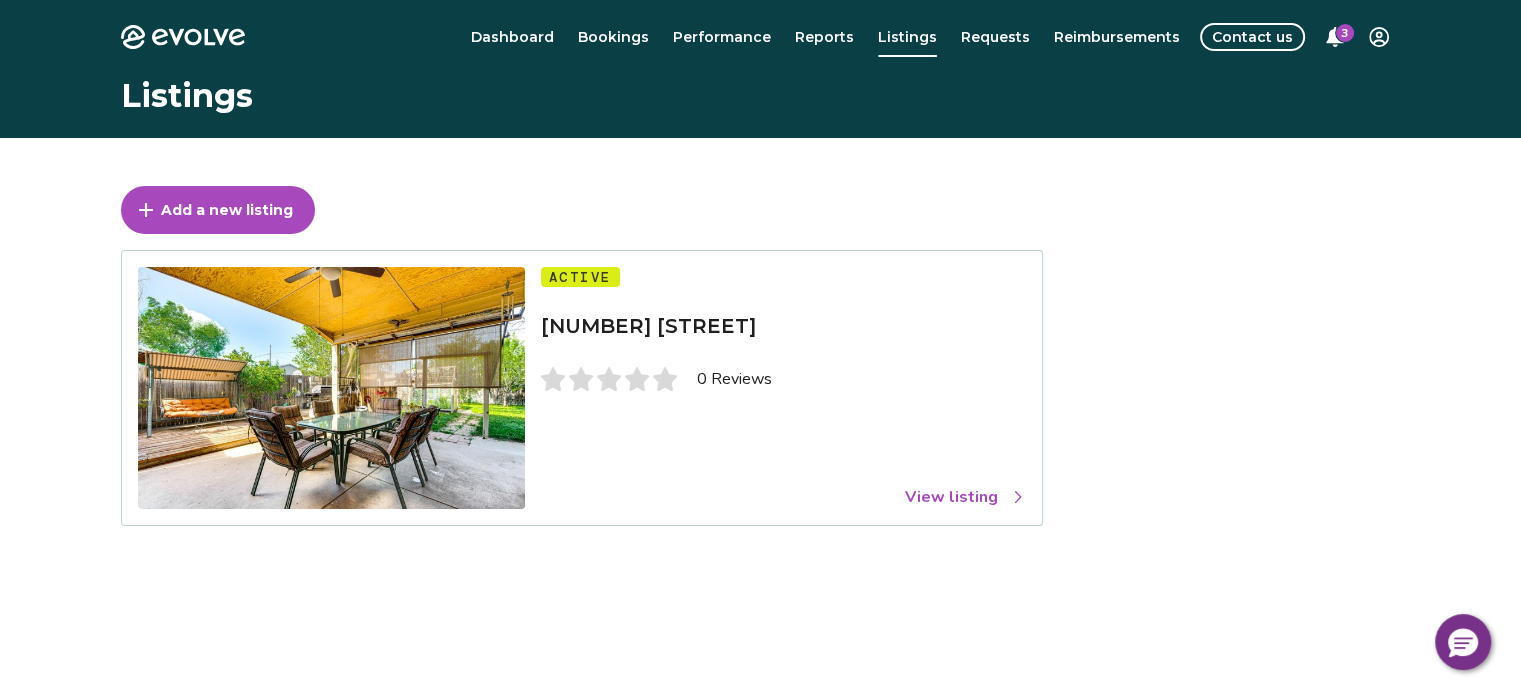 click on "View listing" at bounding box center (965, 497) 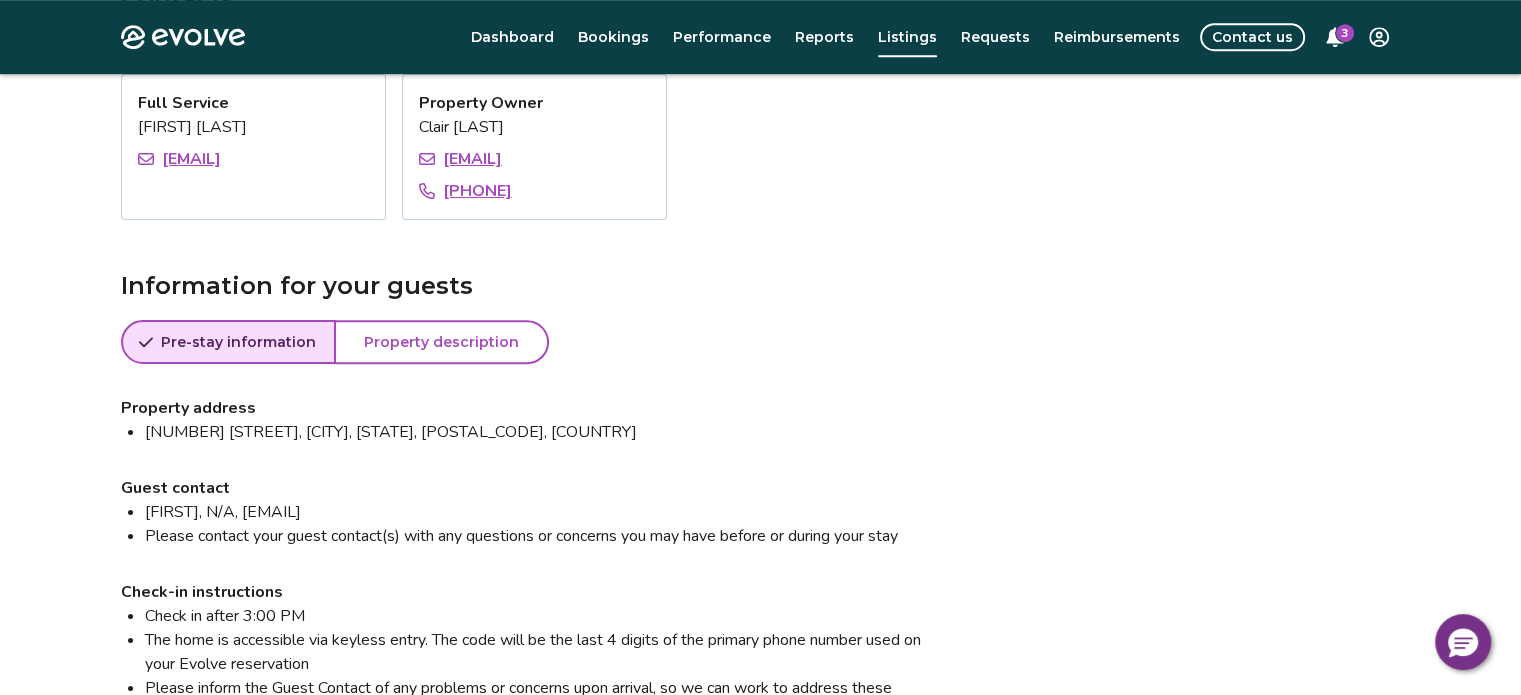 scroll, scrollTop: 1266, scrollLeft: 0, axis: vertical 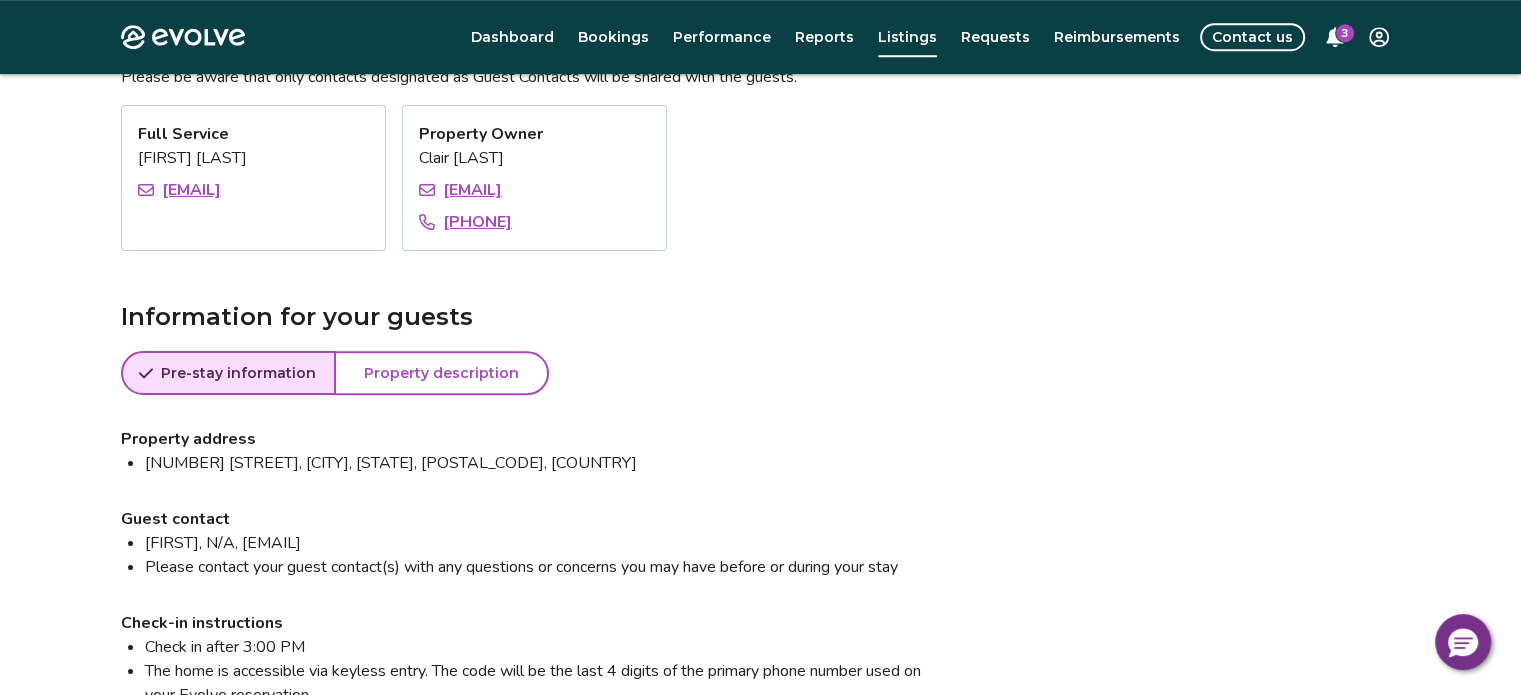 click on "Property description" at bounding box center [441, 373] 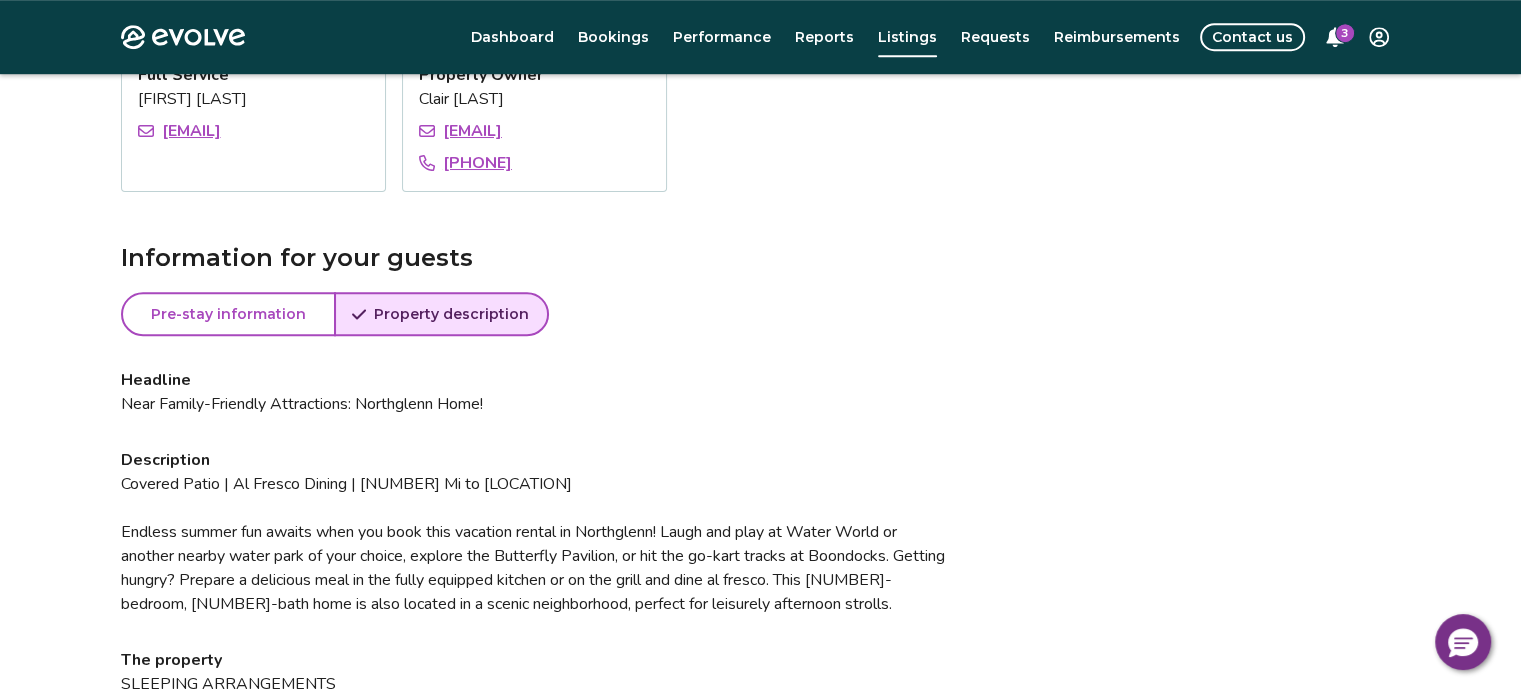 scroll, scrollTop: 1134, scrollLeft: 0, axis: vertical 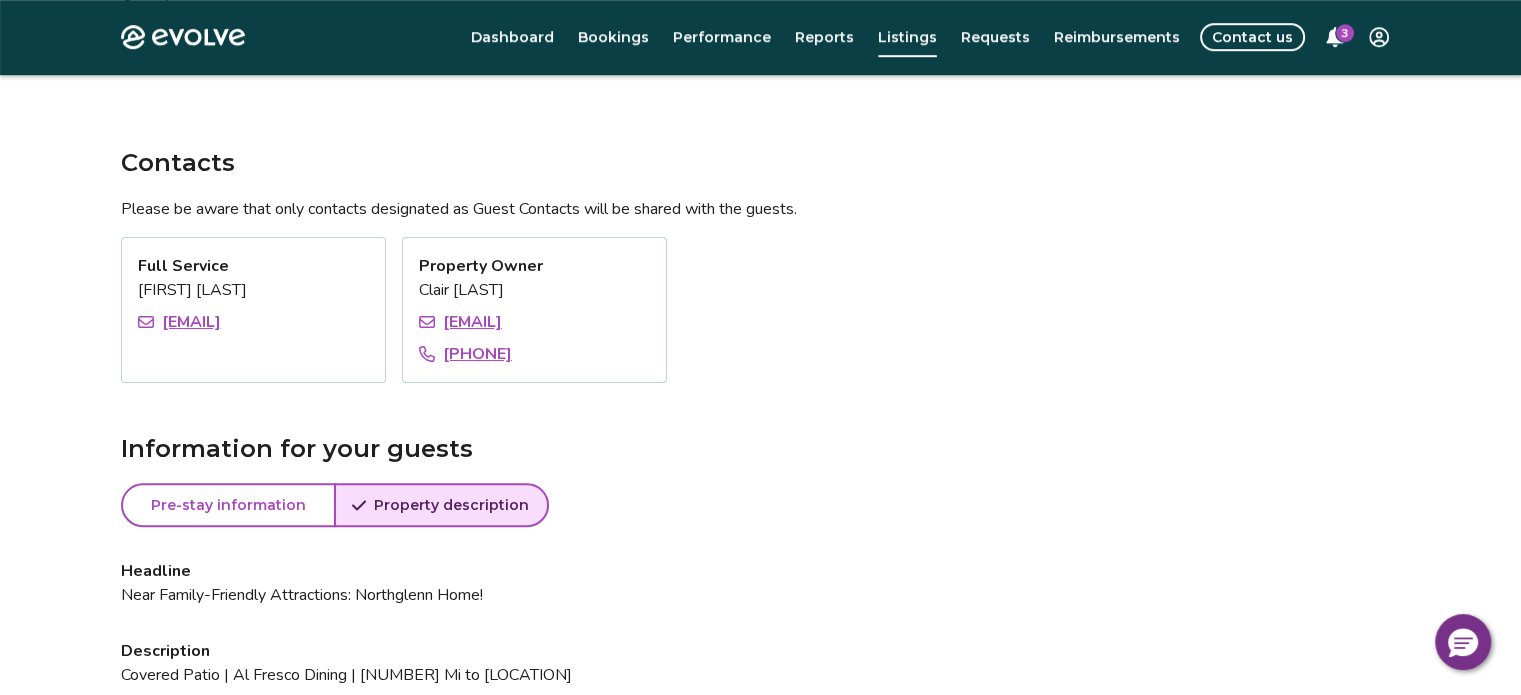 click on "Reports" at bounding box center (824, 37) 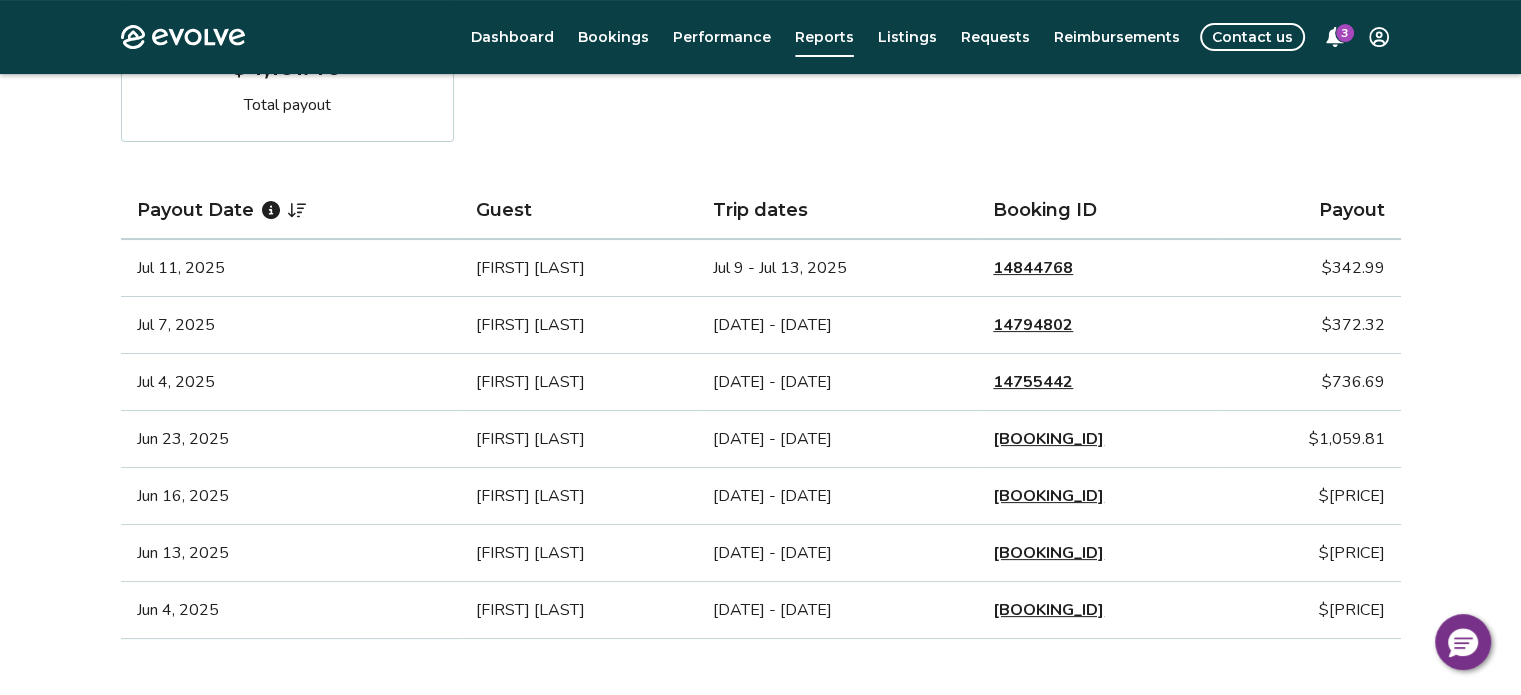 scroll, scrollTop: 300, scrollLeft: 0, axis: vertical 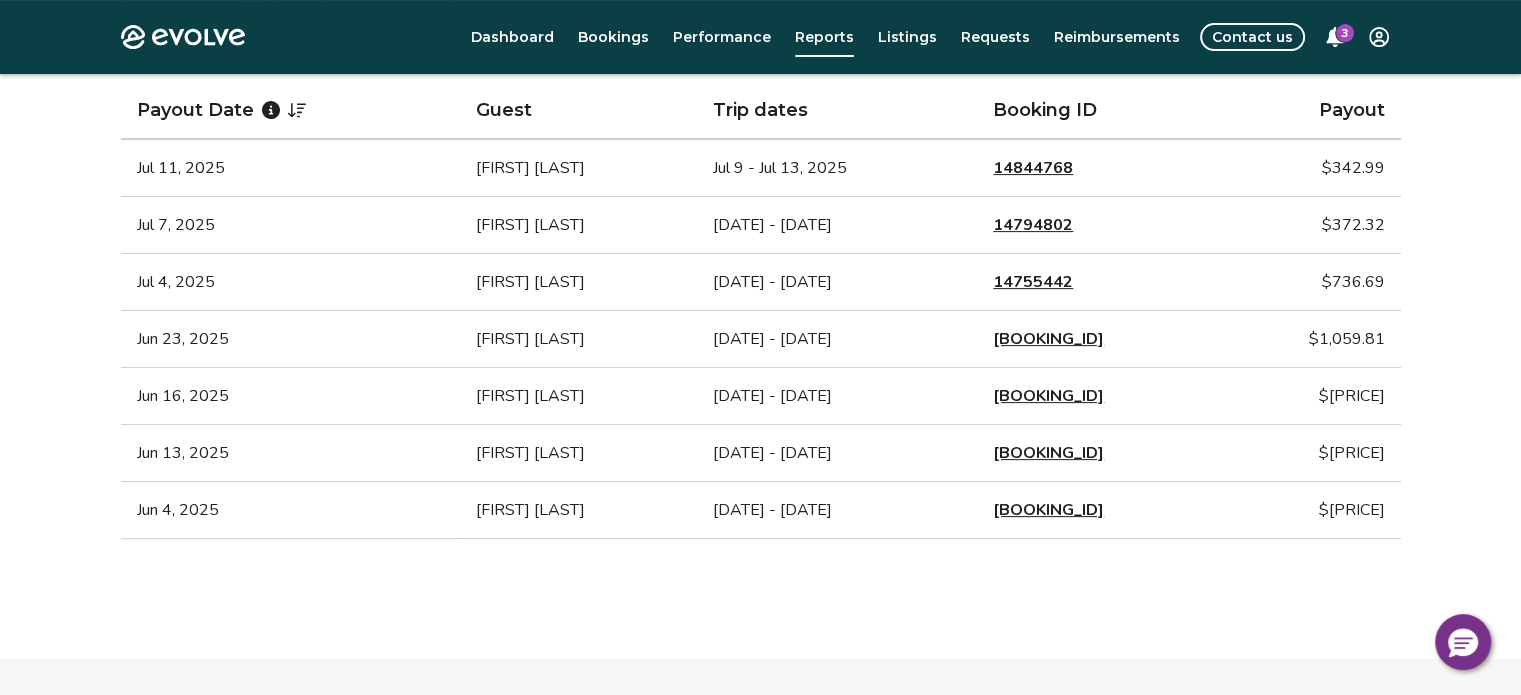 click on "[BOOKING_ID]" at bounding box center [1097, 453] 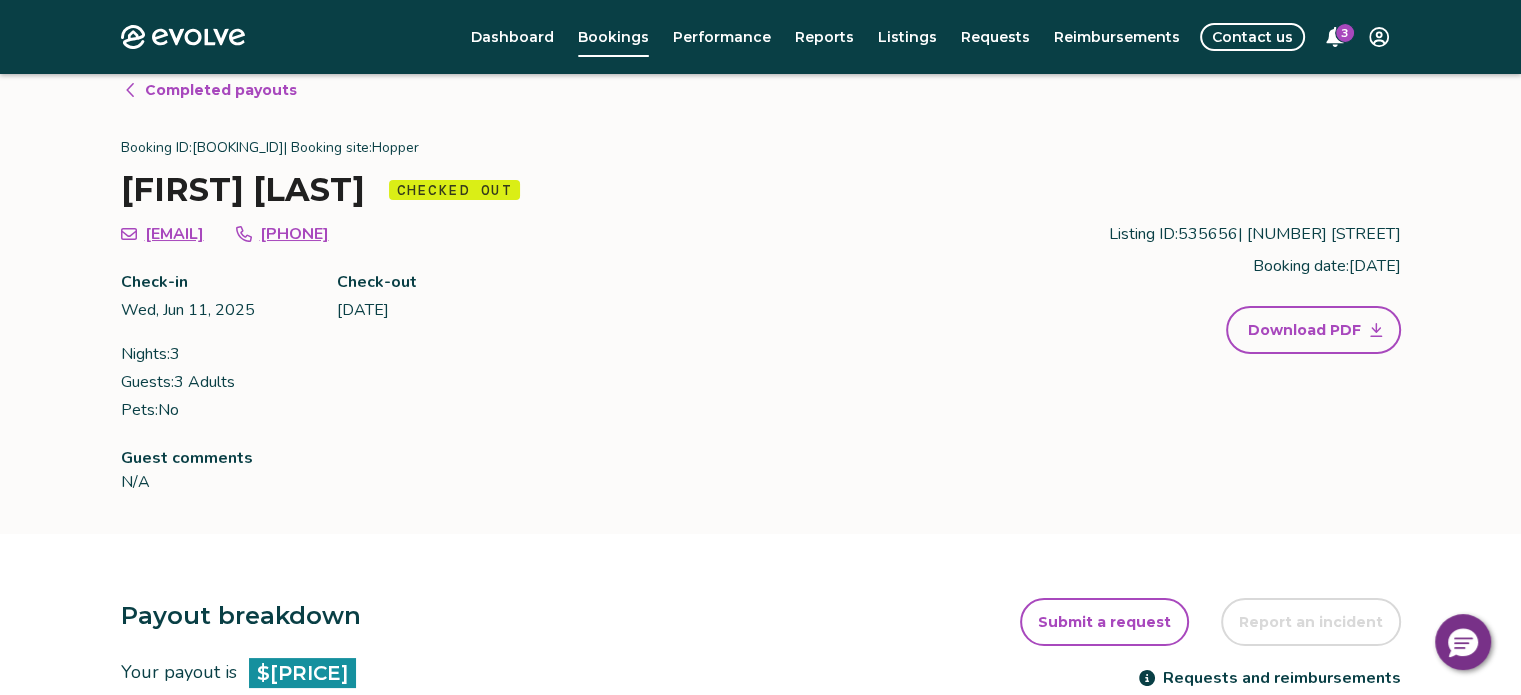 scroll, scrollTop: 0, scrollLeft: 0, axis: both 